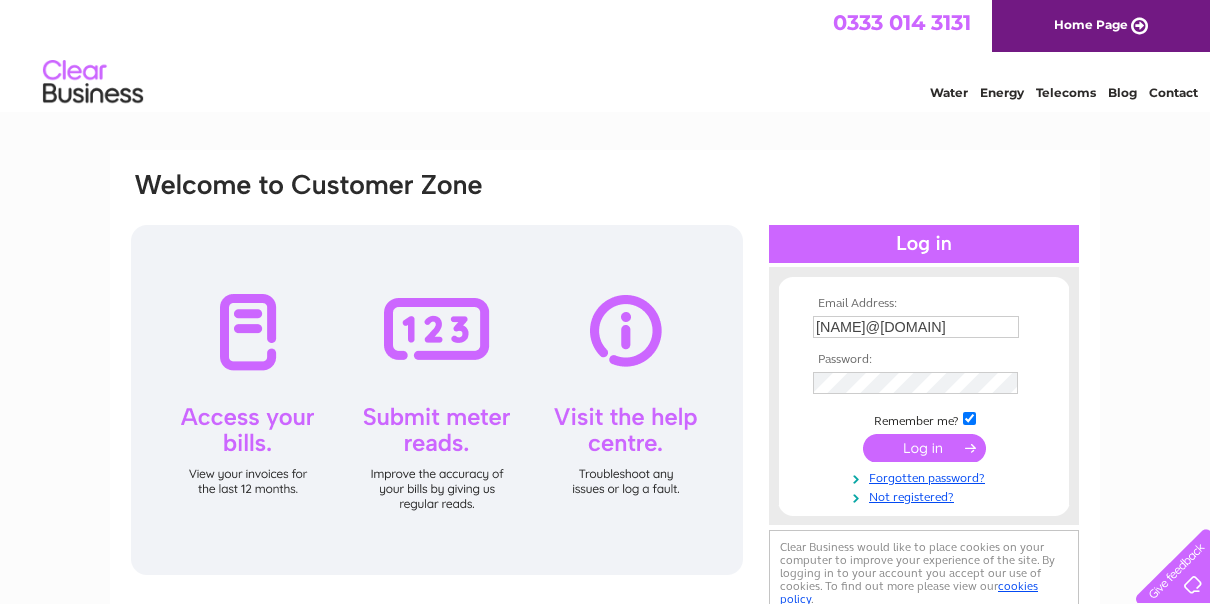 scroll, scrollTop: 0, scrollLeft: 0, axis: both 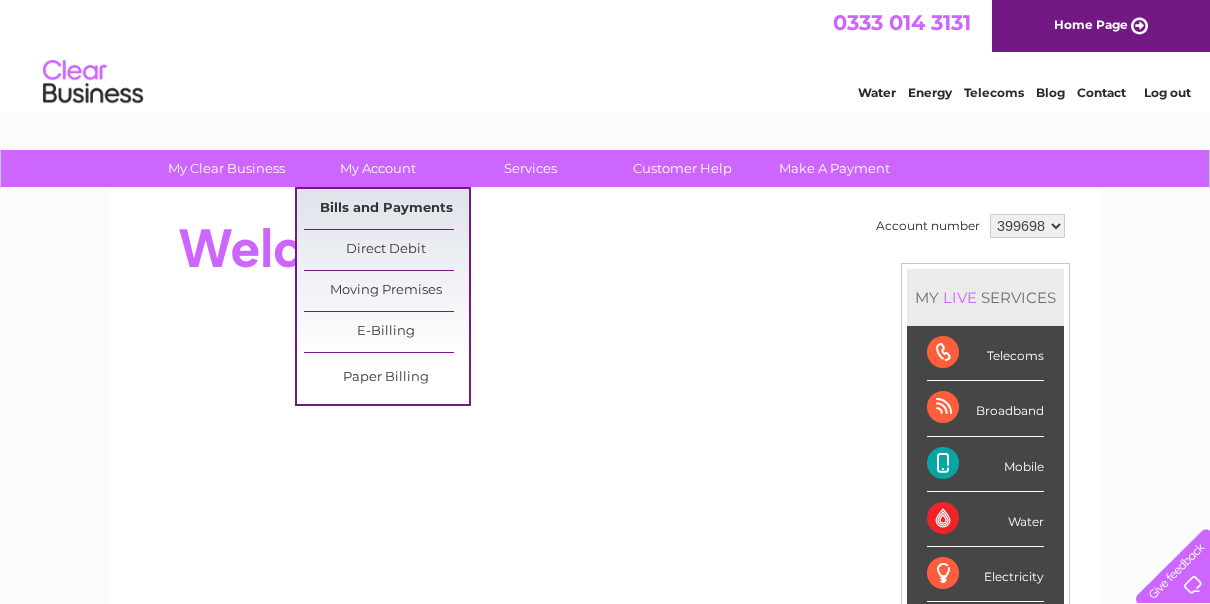 click on "Bills and Payments" at bounding box center [386, 209] 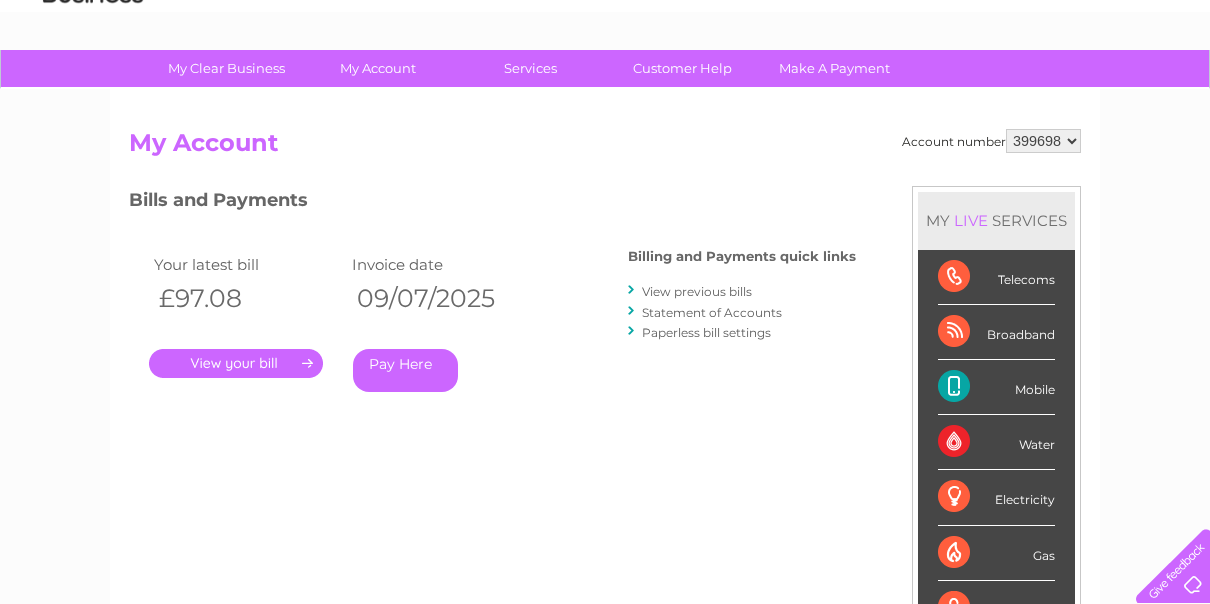 scroll, scrollTop: 0, scrollLeft: 0, axis: both 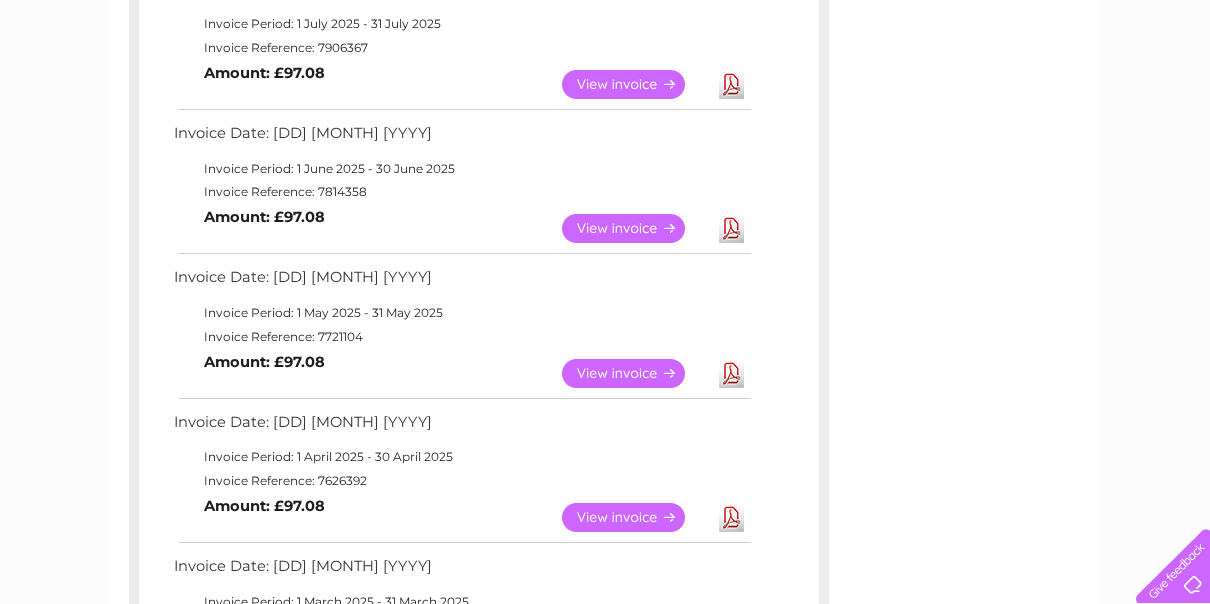 click on "View" at bounding box center (635, 373) 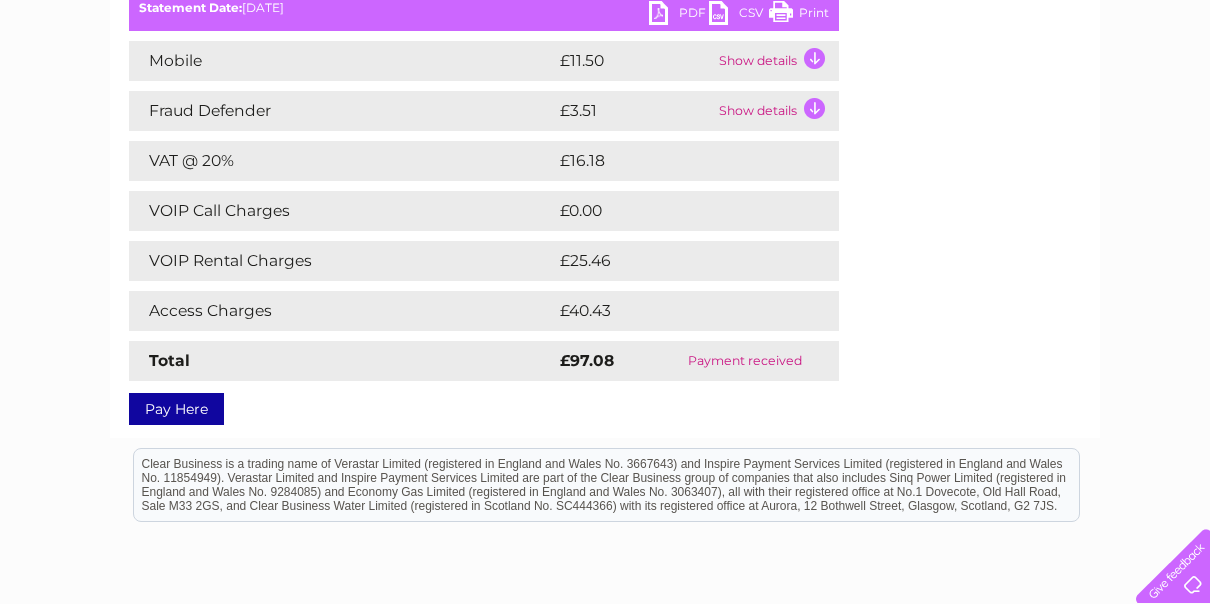 scroll, scrollTop: 100, scrollLeft: 0, axis: vertical 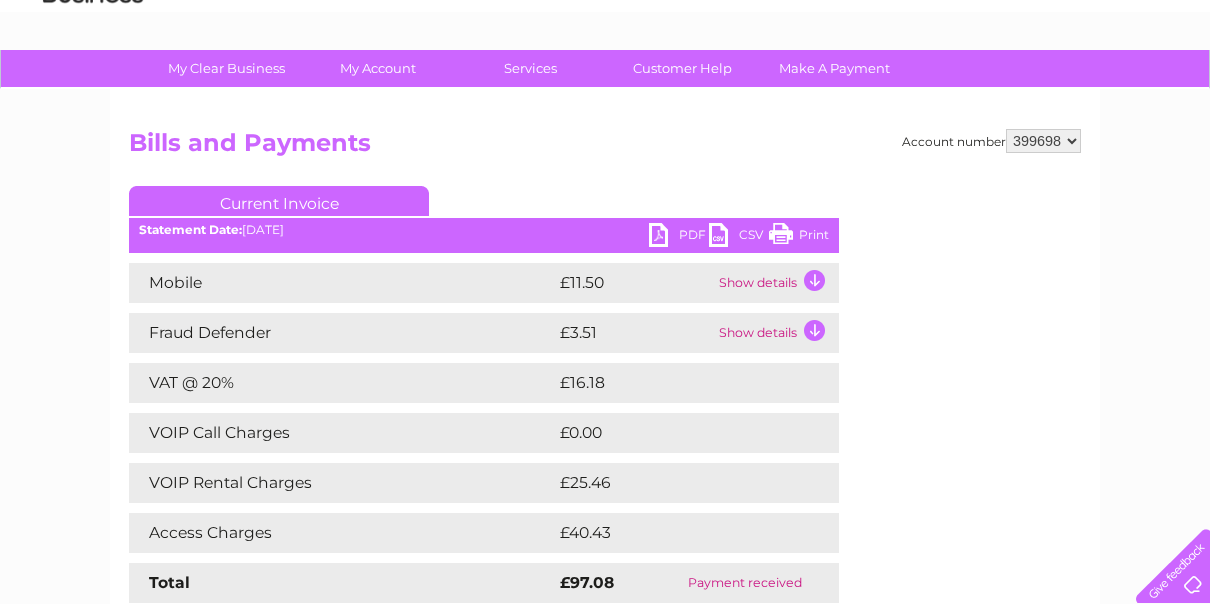 click on "PDF" at bounding box center [679, 237] 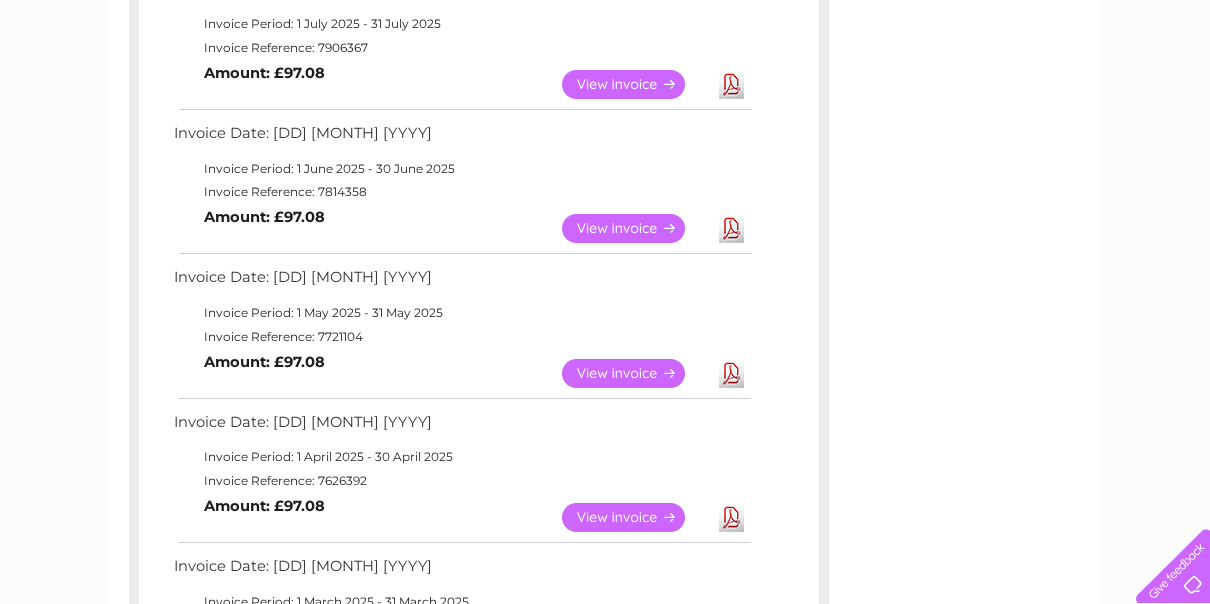 scroll, scrollTop: 0, scrollLeft: 0, axis: both 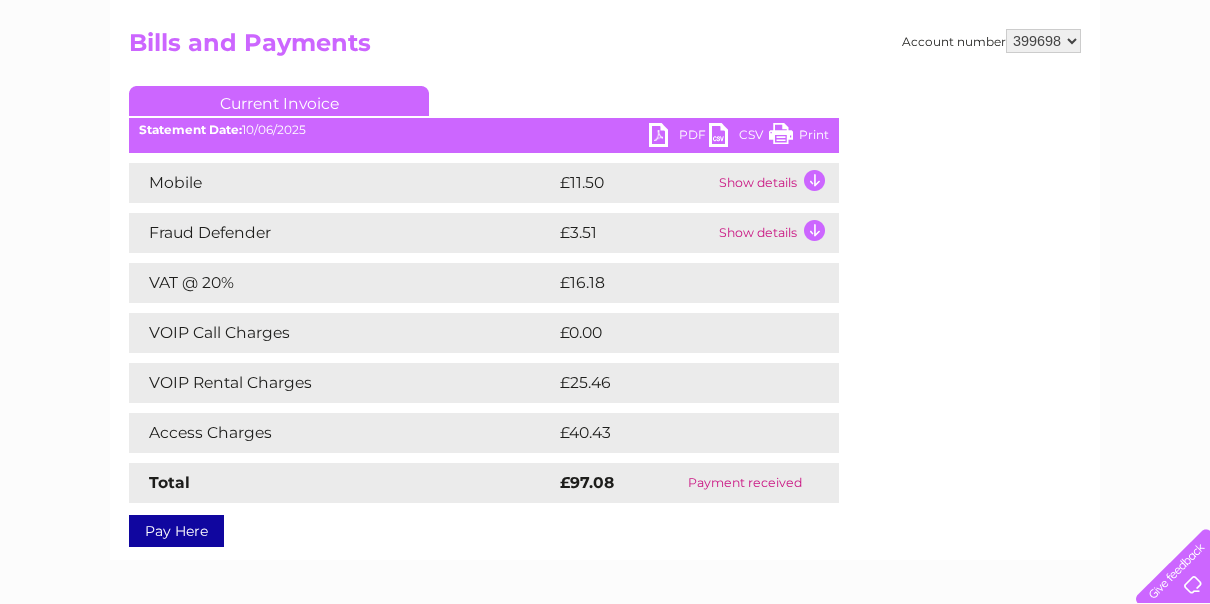 click on "PDF" at bounding box center [679, 137] 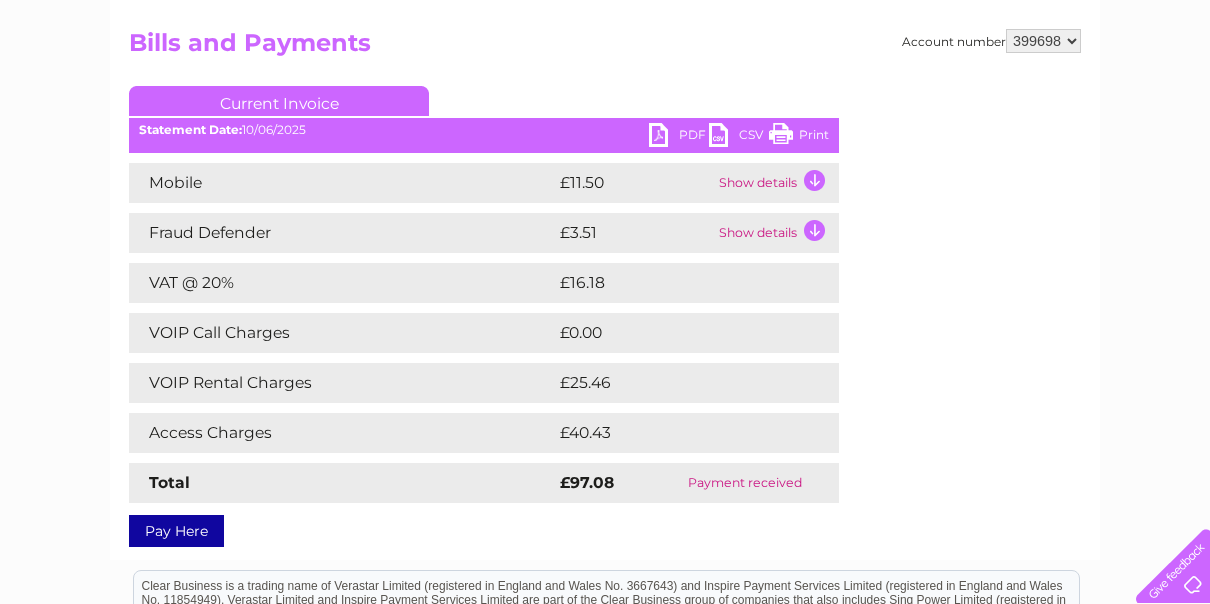 scroll, scrollTop: 0, scrollLeft: 0, axis: both 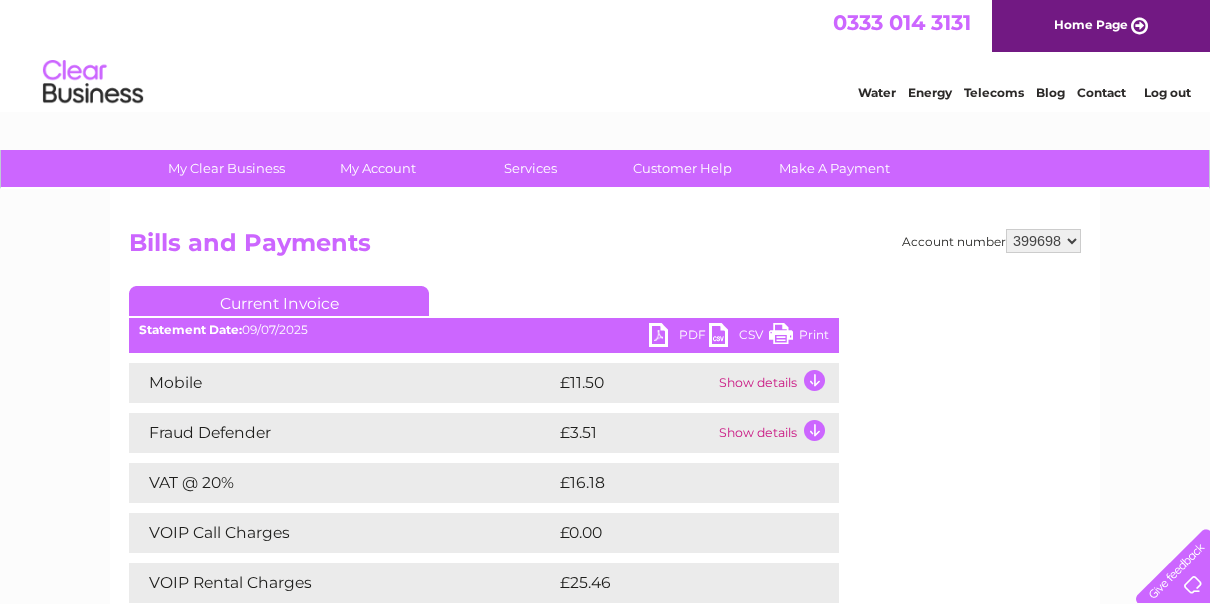 click on "PDF" at bounding box center [679, 337] 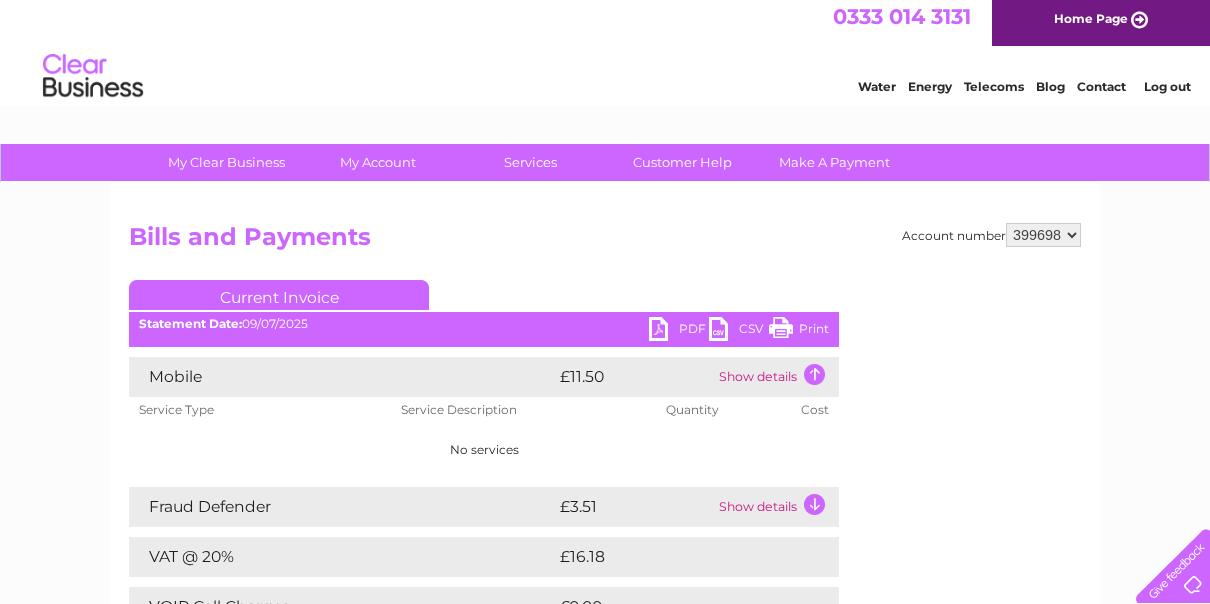 scroll, scrollTop: 0, scrollLeft: 0, axis: both 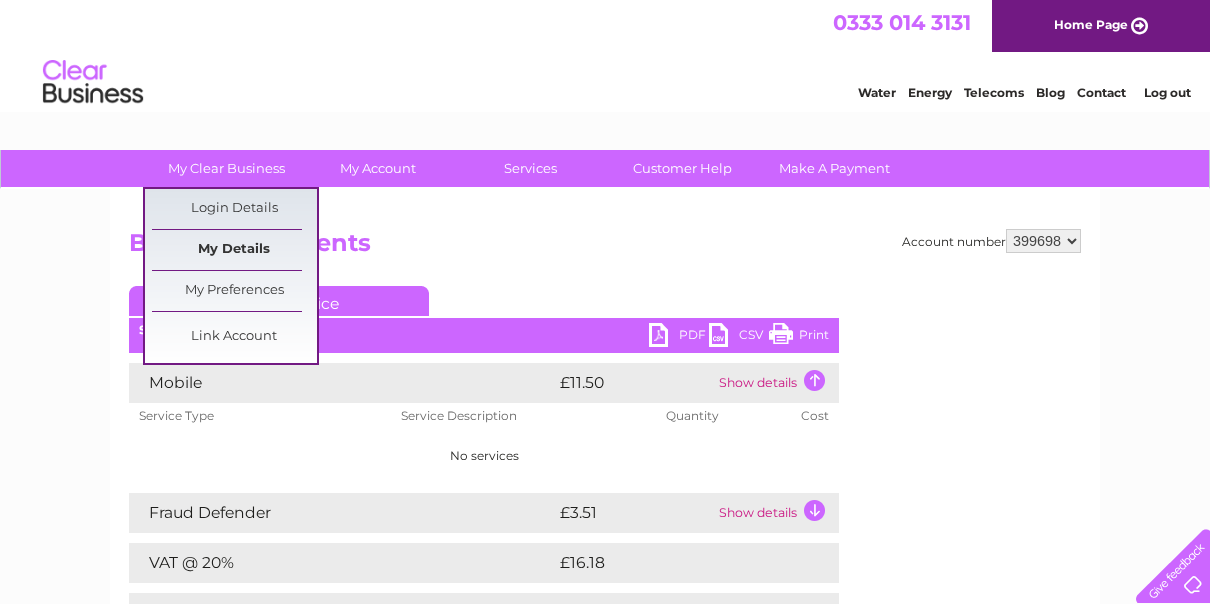 click on "My Details" at bounding box center [234, 250] 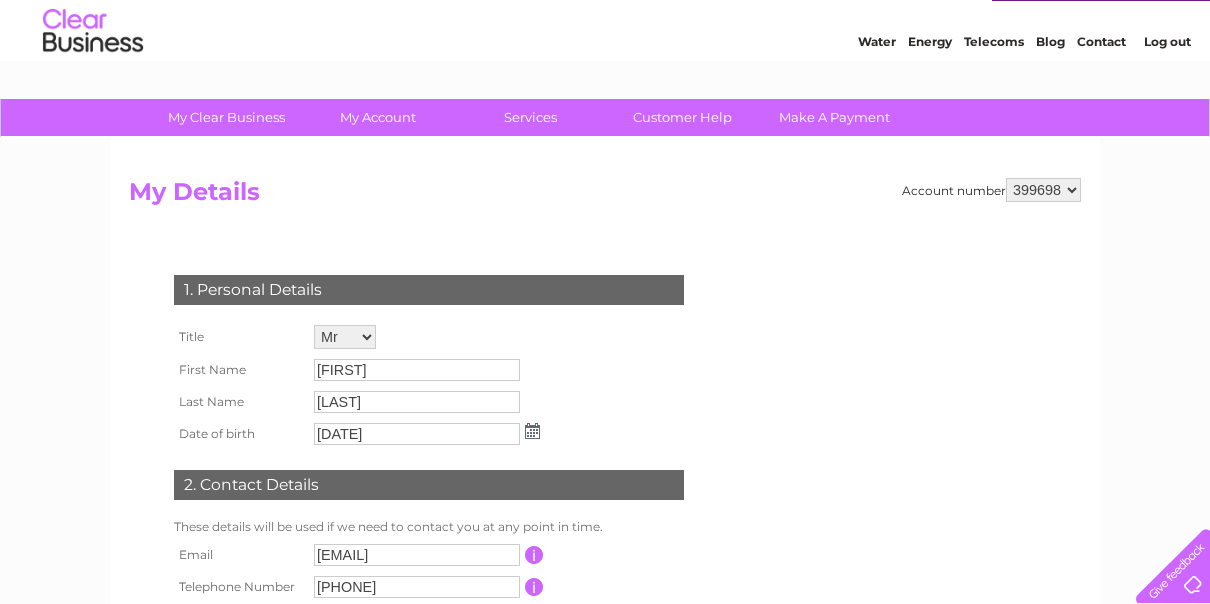 scroll, scrollTop: 0, scrollLeft: 0, axis: both 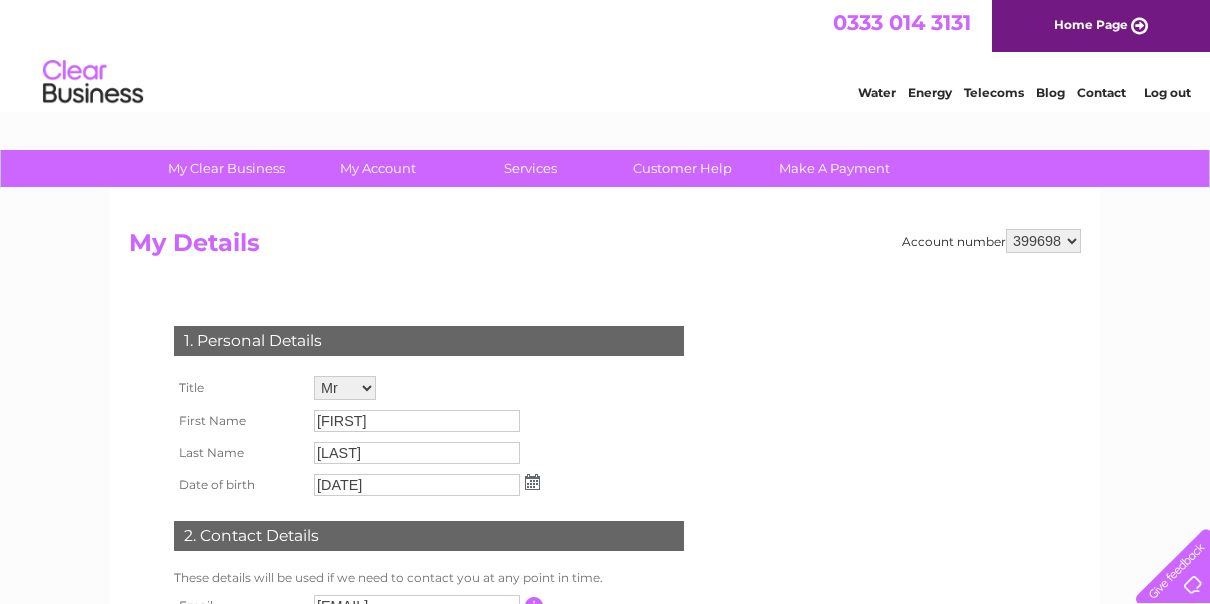 click on "[NUMBER]
[NUMBER]" at bounding box center (1043, 241) 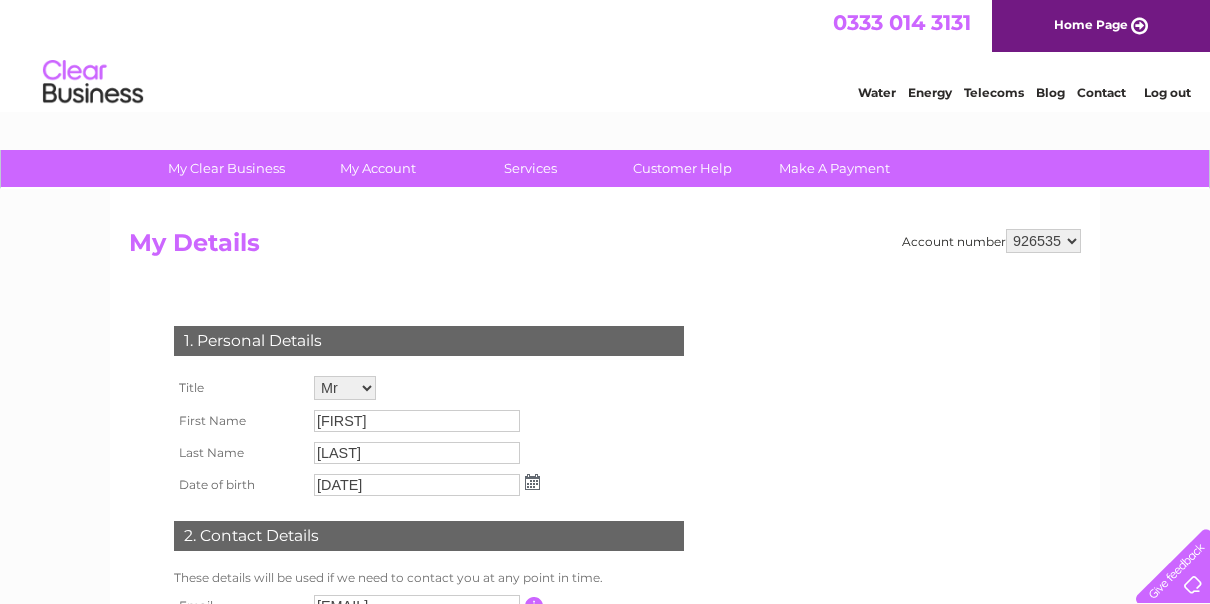 click on "[NUMBER]
[NUMBER]" at bounding box center [1043, 241] 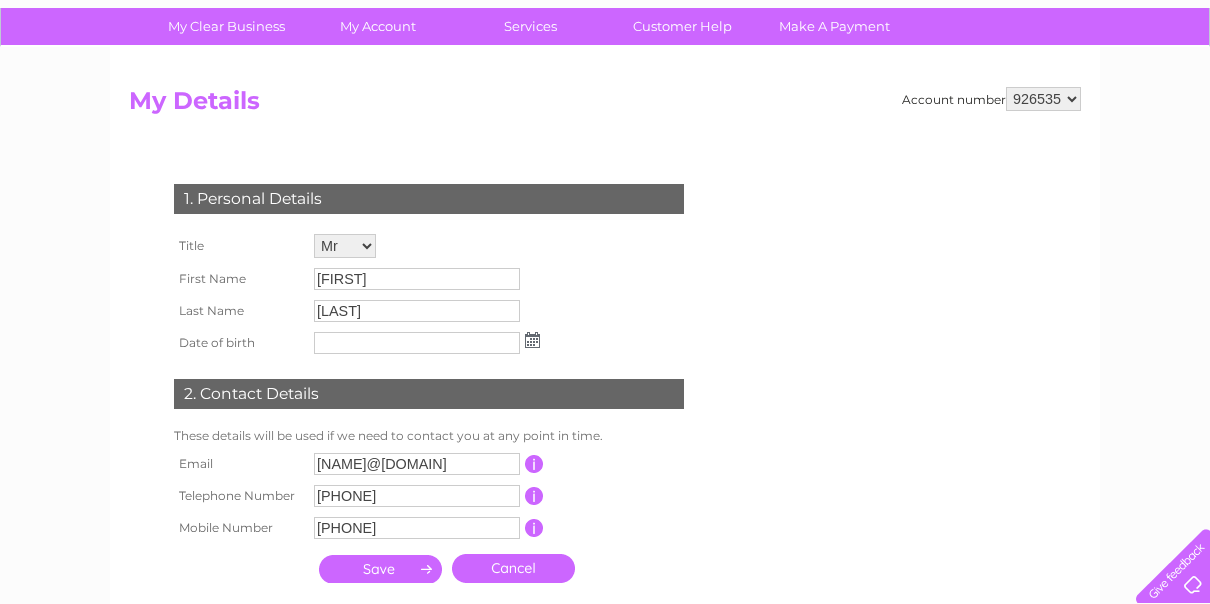 scroll, scrollTop: 0, scrollLeft: 0, axis: both 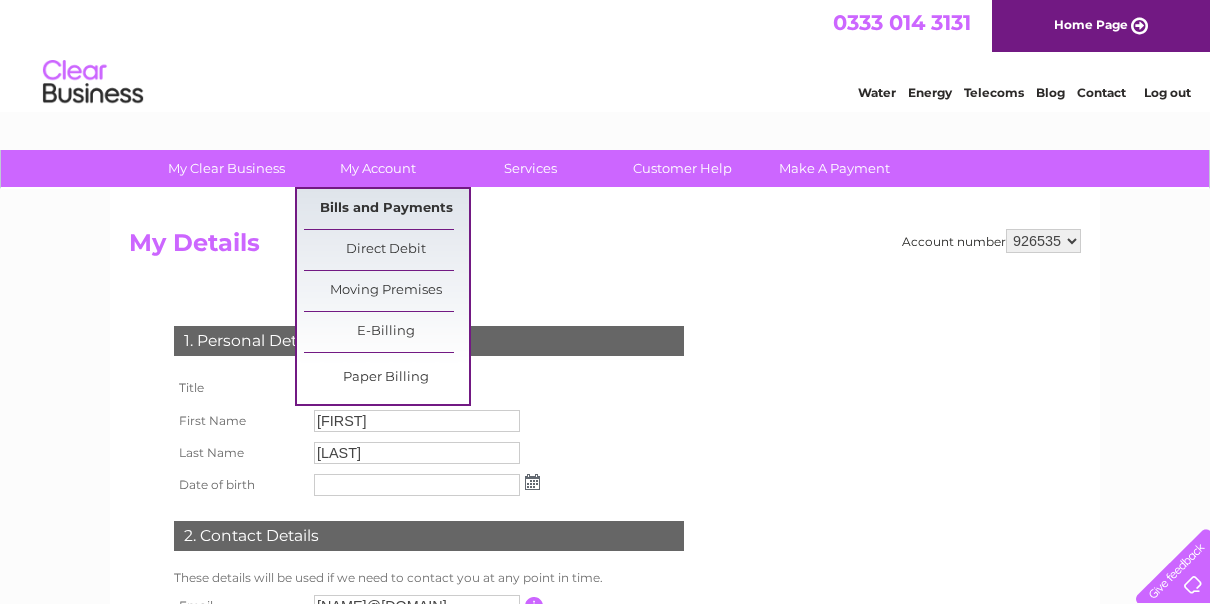 click on "Bills and Payments" at bounding box center [386, 209] 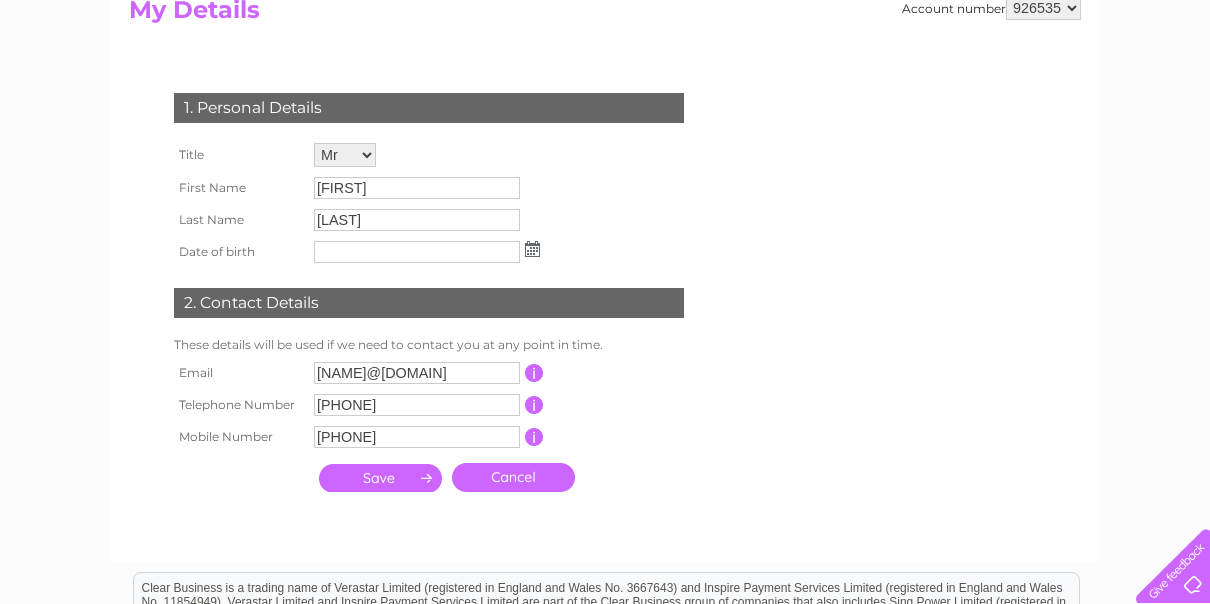 scroll, scrollTop: 0, scrollLeft: 0, axis: both 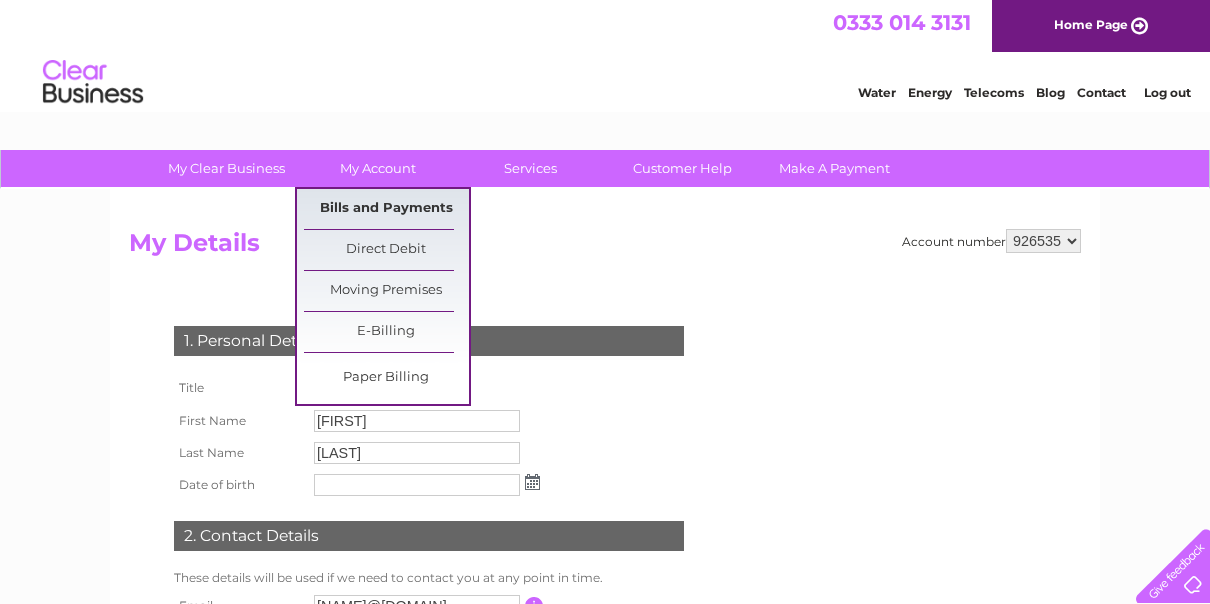 click on "Bills and Payments" at bounding box center [386, 209] 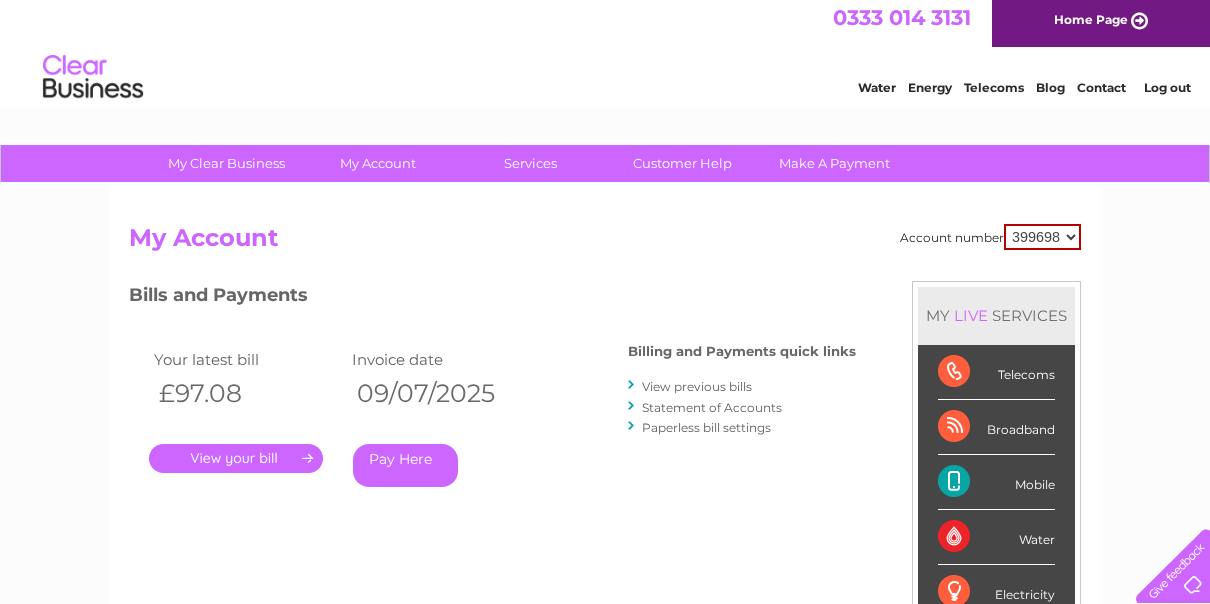 scroll, scrollTop: 0, scrollLeft: 0, axis: both 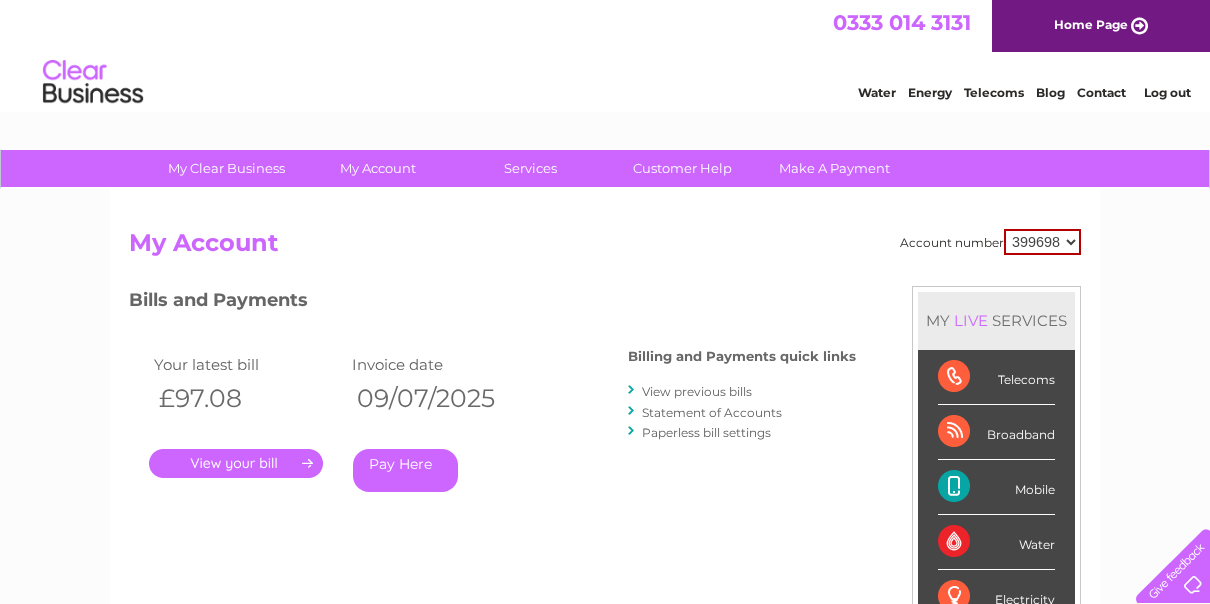 click on "View previous bills" at bounding box center [697, 391] 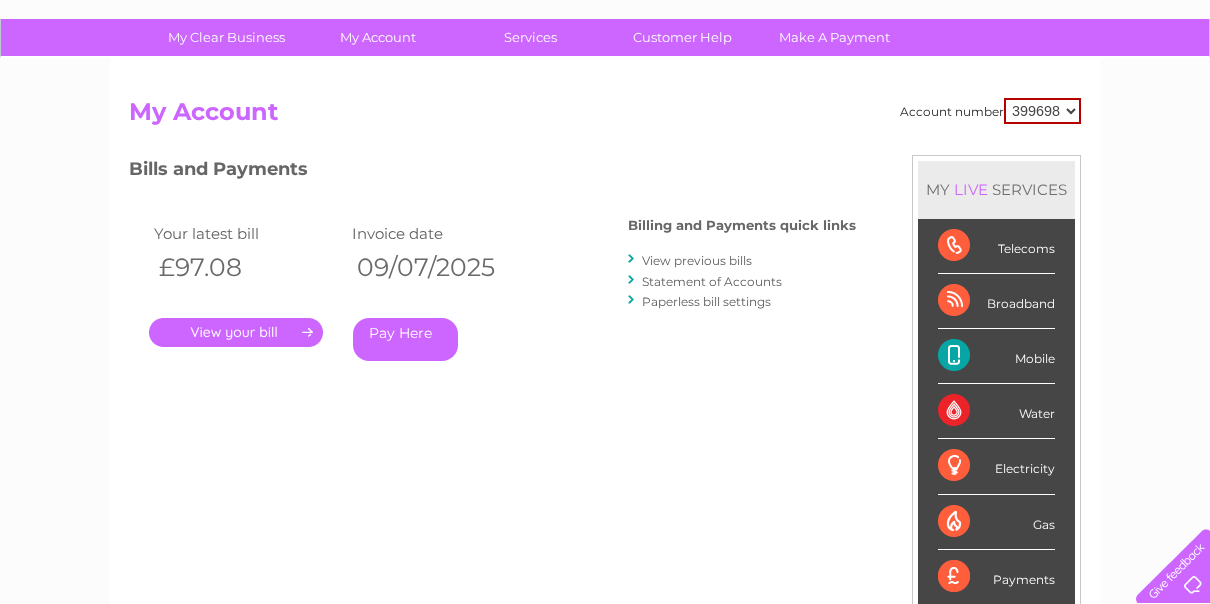 scroll, scrollTop: 100, scrollLeft: 0, axis: vertical 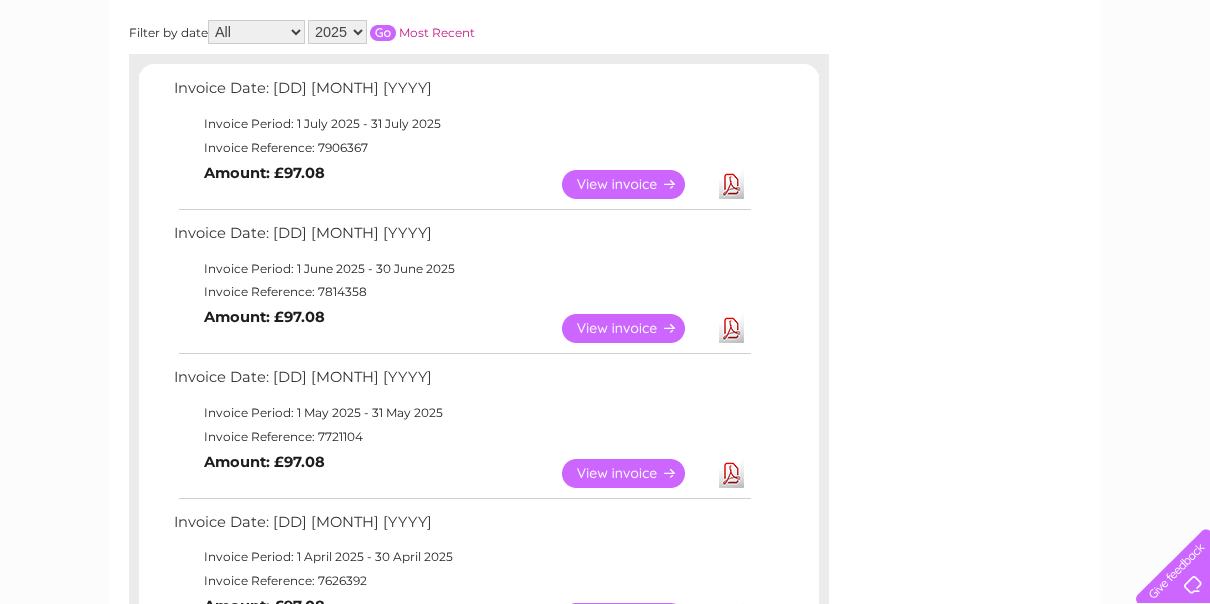 click on "View" at bounding box center (635, 473) 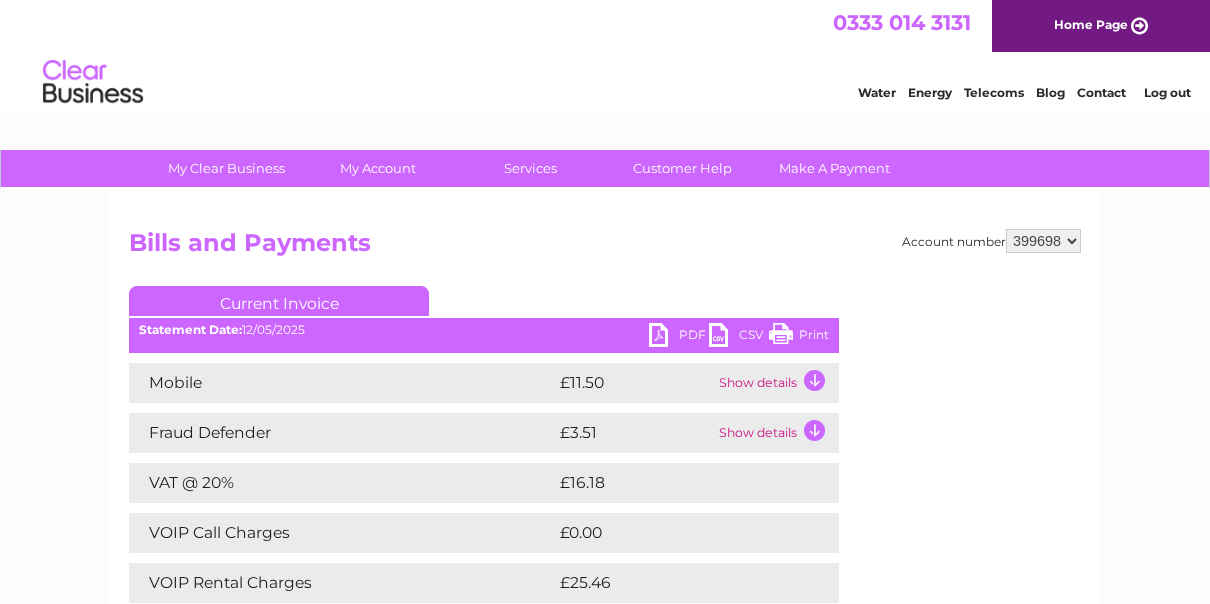 scroll, scrollTop: 0, scrollLeft: 0, axis: both 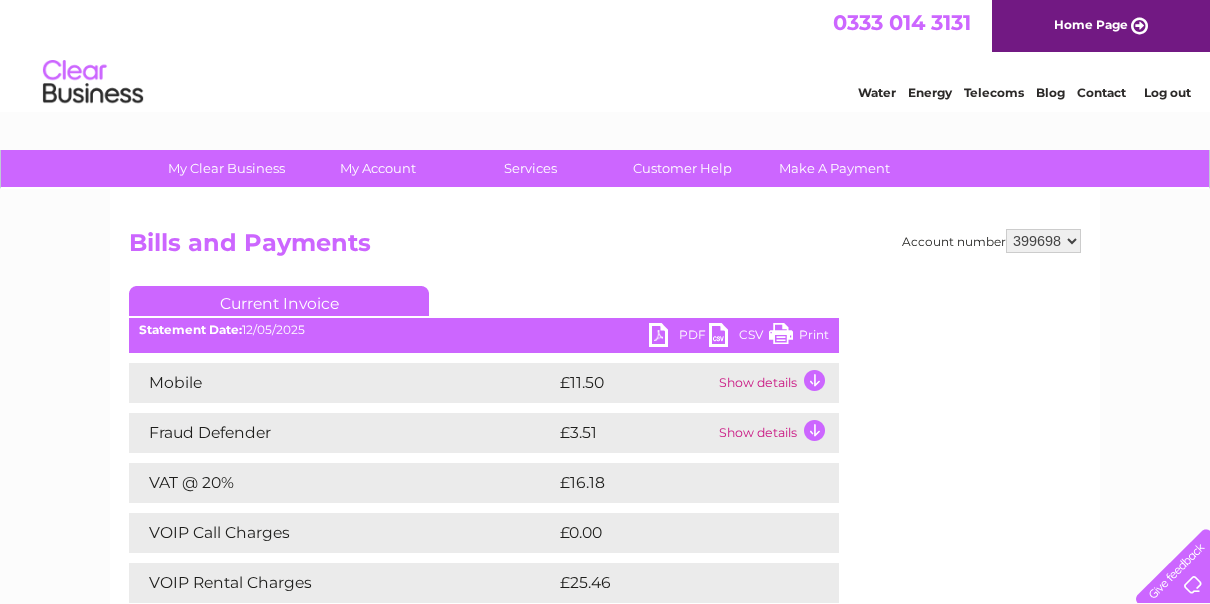 click on "399698
926535" at bounding box center [1043, 241] 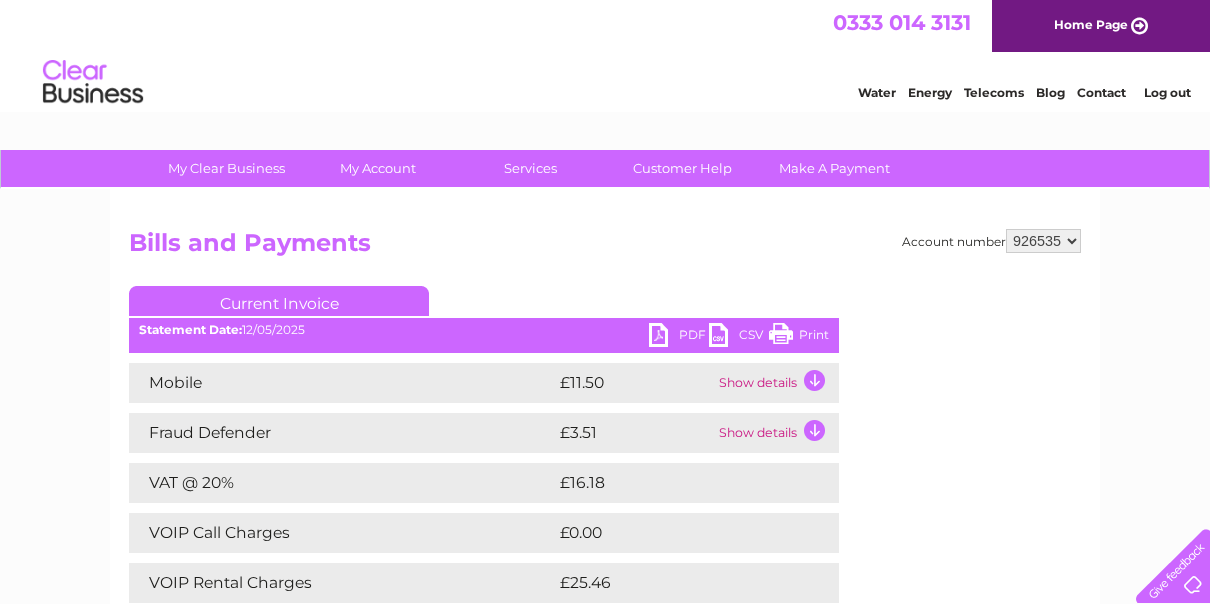 click on "399698
926535" at bounding box center (1043, 241) 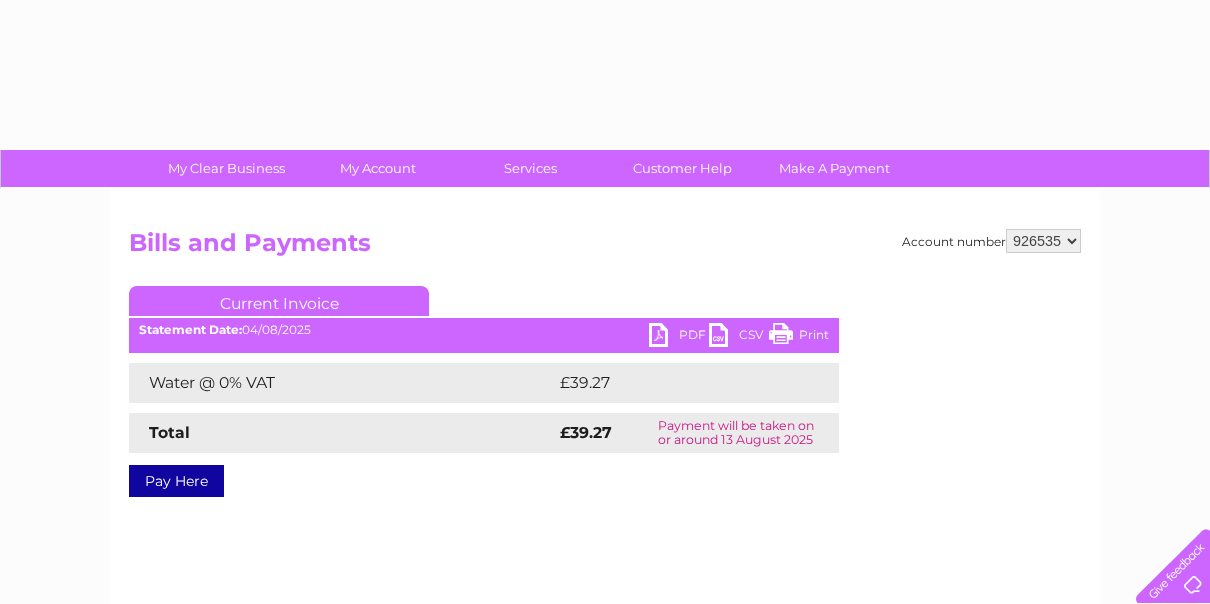 scroll, scrollTop: 0, scrollLeft: 0, axis: both 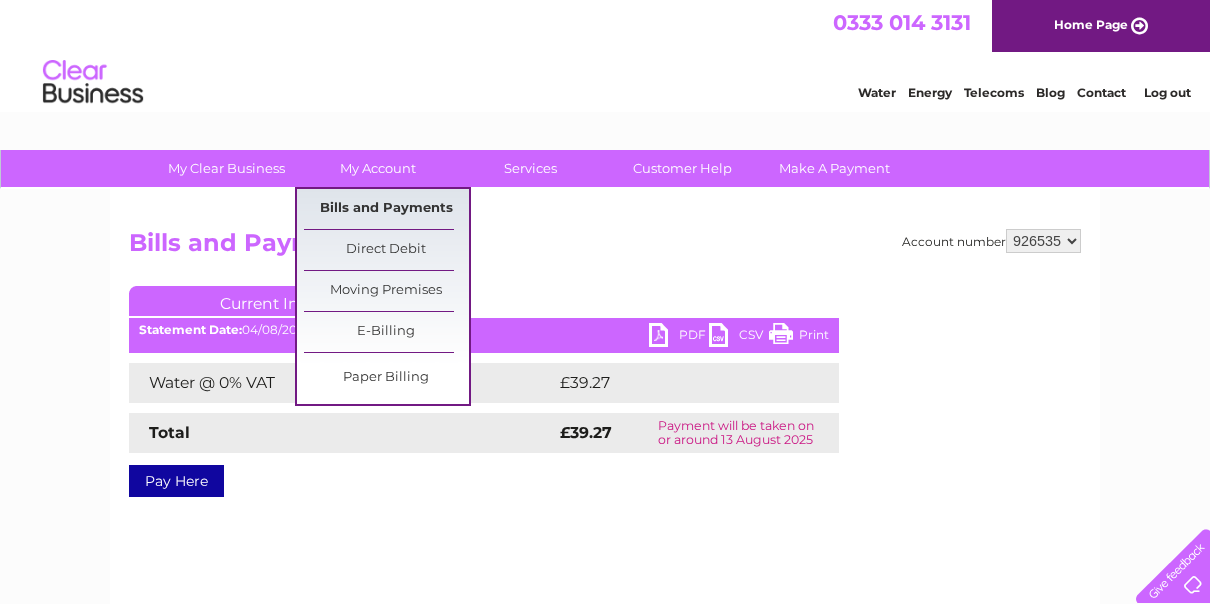 click on "Bills and Payments" at bounding box center (386, 209) 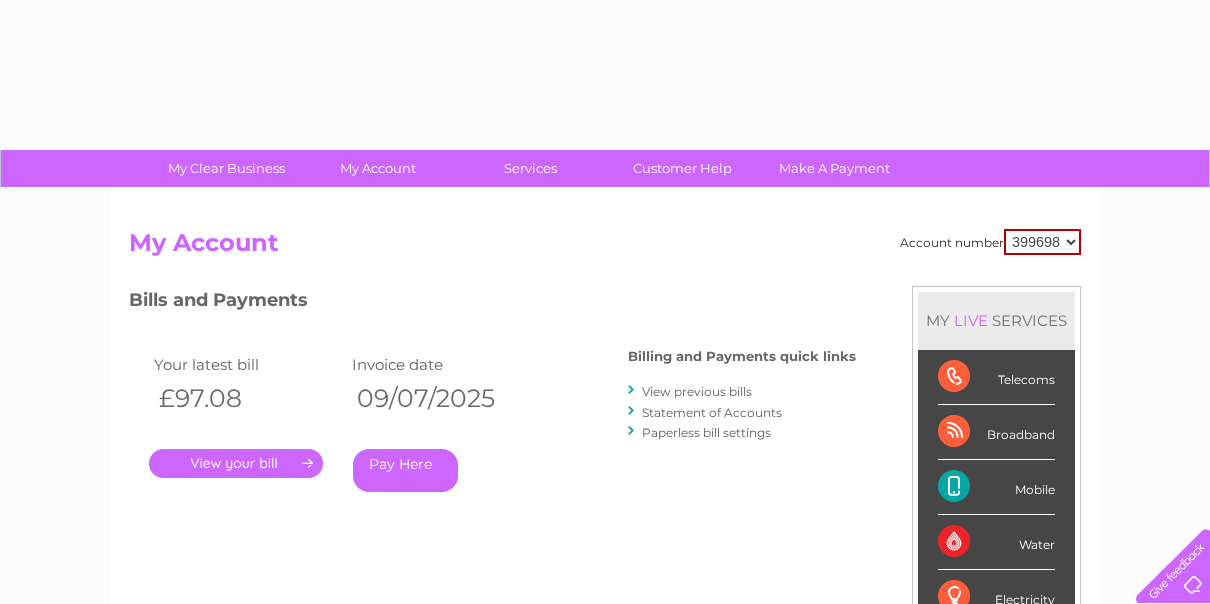 scroll, scrollTop: 0, scrollLeft: 0, axis: both 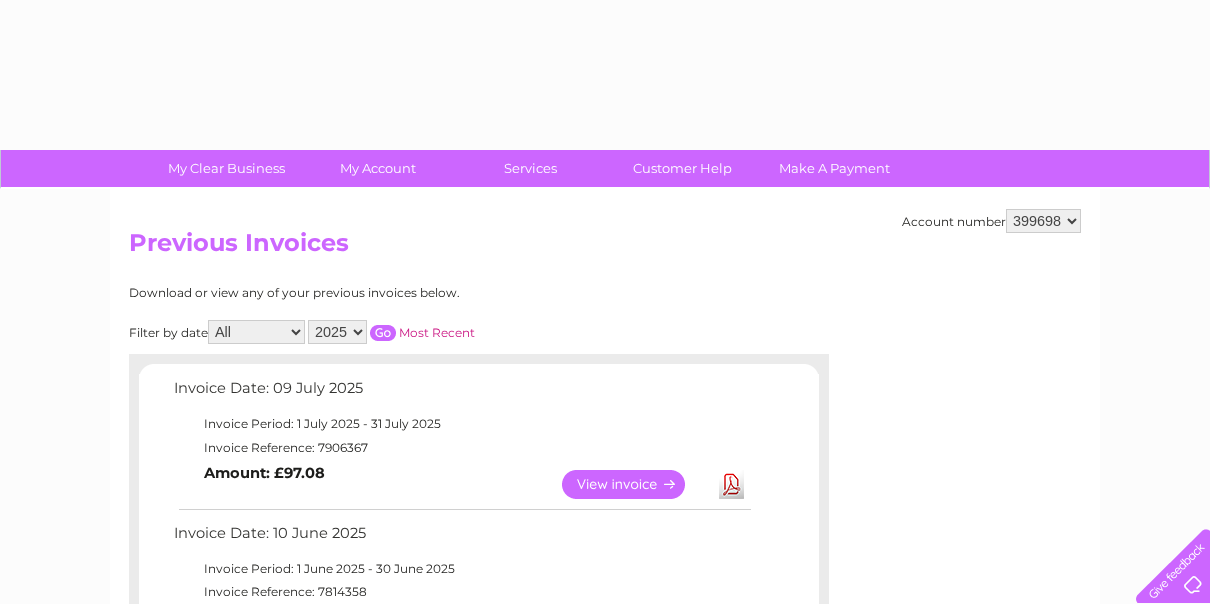 click on "399698
926535" at bounding box center [1043, 221] 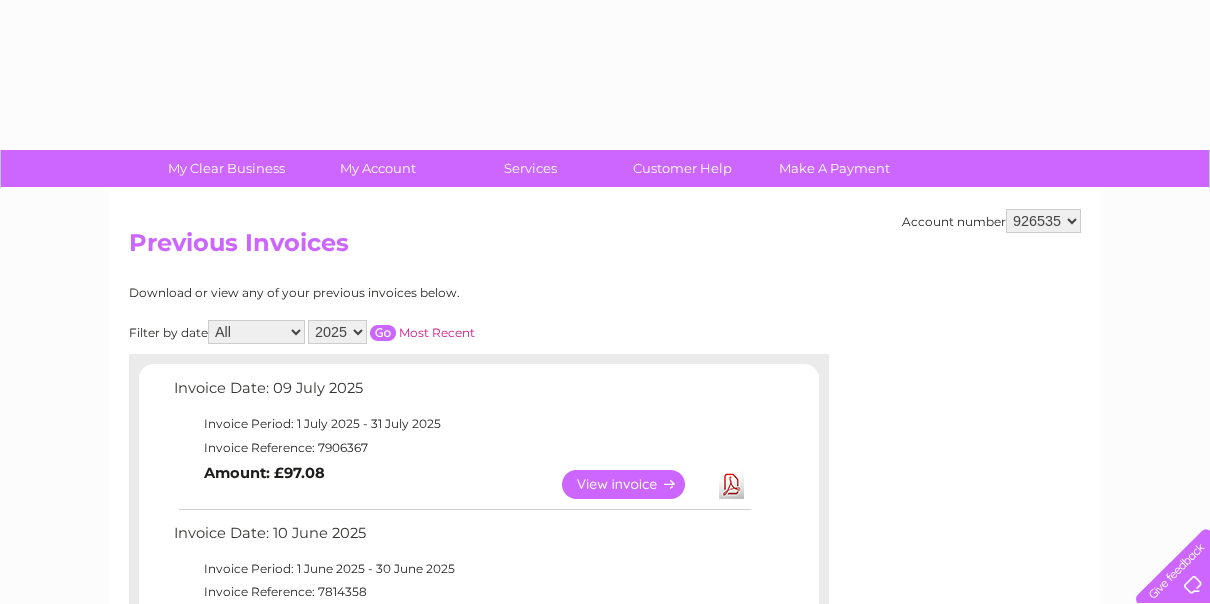 click on "399698
926535" at bounding box center [1043, 221] 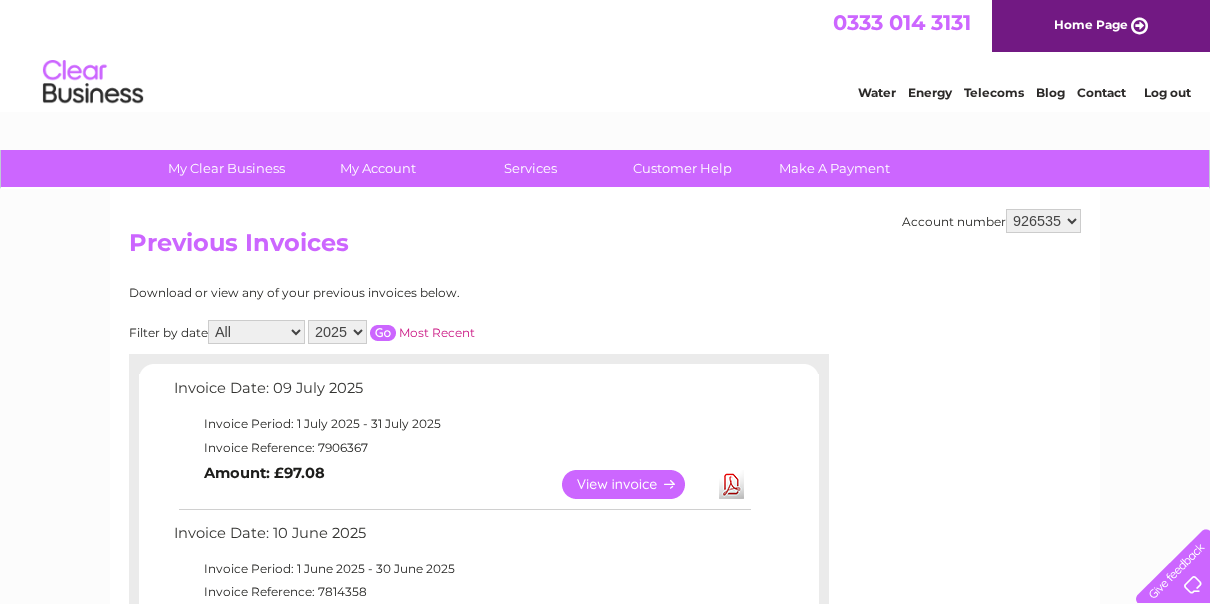 scroll, scrollTop: 0, scrollLeft: 0, axis: both 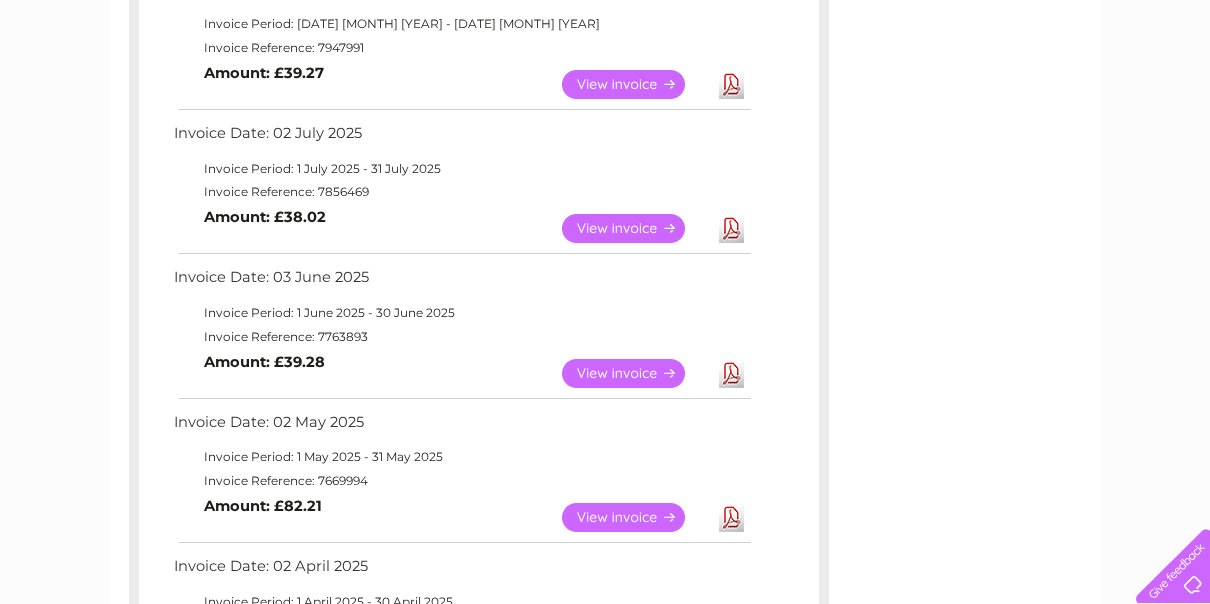 click on "View" at bounding box center [635, 228] 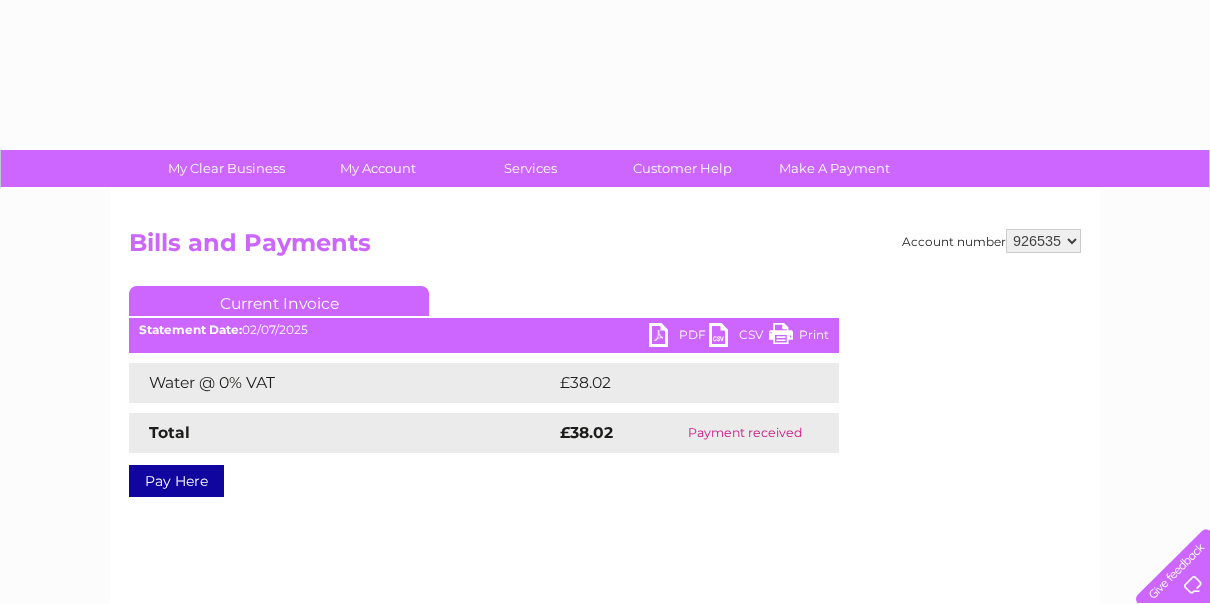 scroll, scrollTop: 0, scrollLeft: 0, axis: both 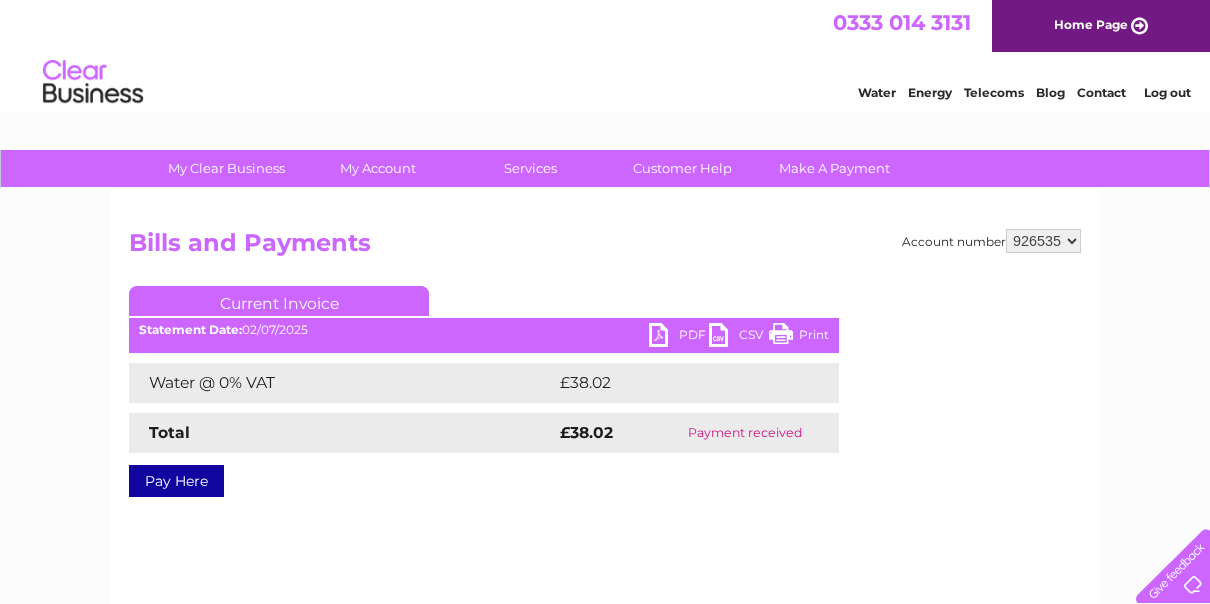 click on "Bills and Payments" at bounding box center (605, 248) 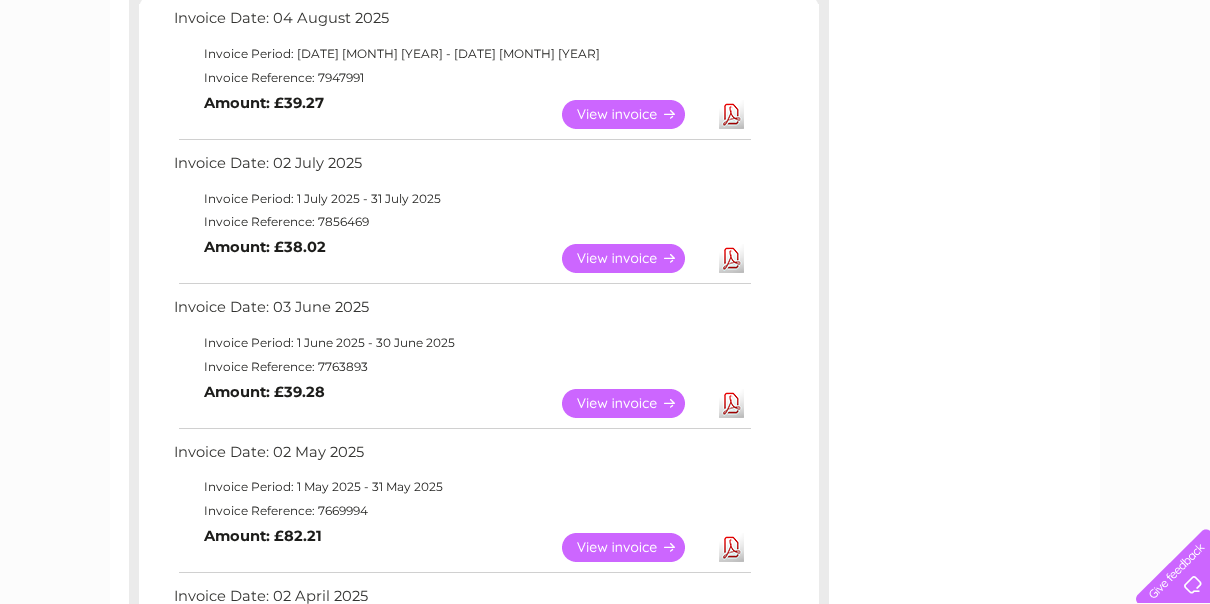 scroll, scrollTop: 400, scrollLeft: 0, axis: vertical 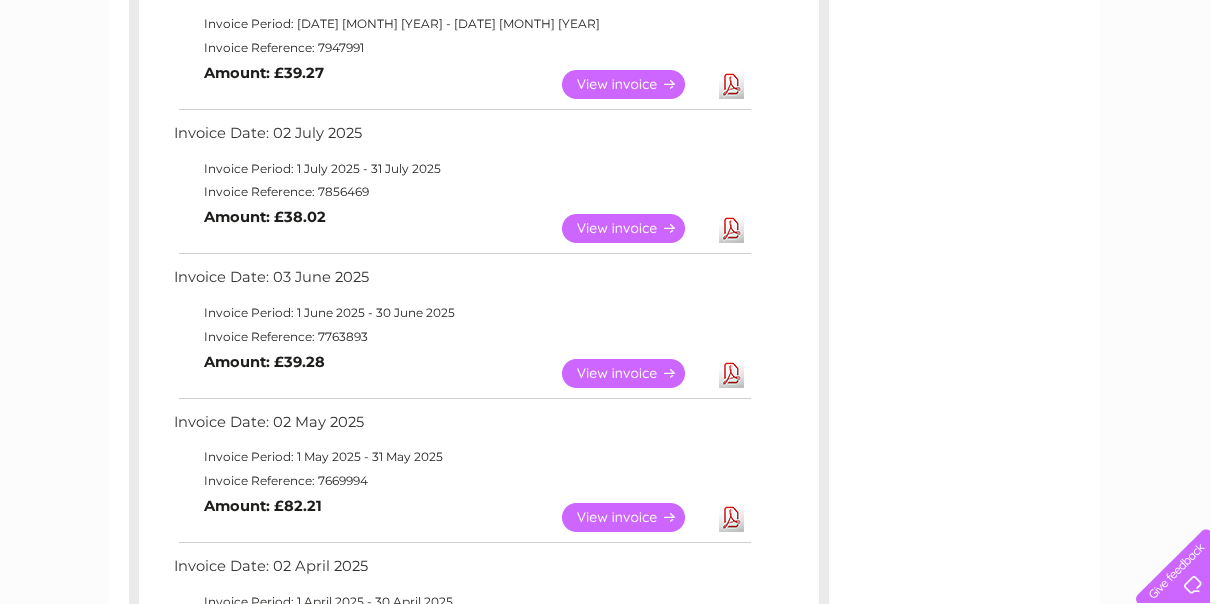 click on "View" at bounding box center (635, 373) 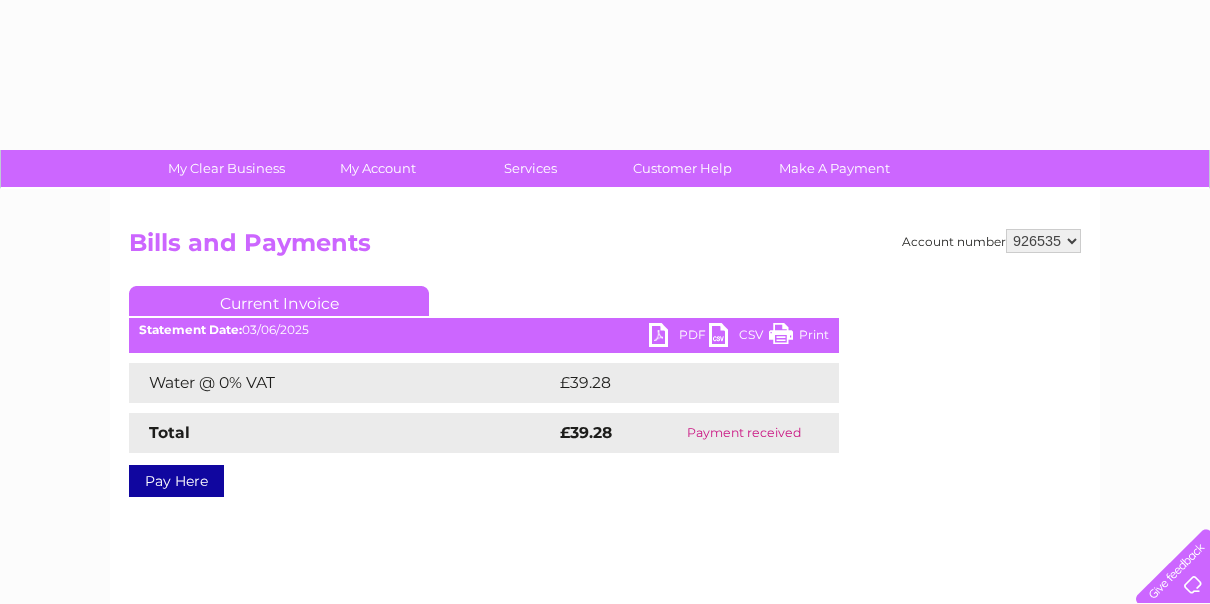 scroll, scrollTop: 0, scrollLeft: 0, axis: both 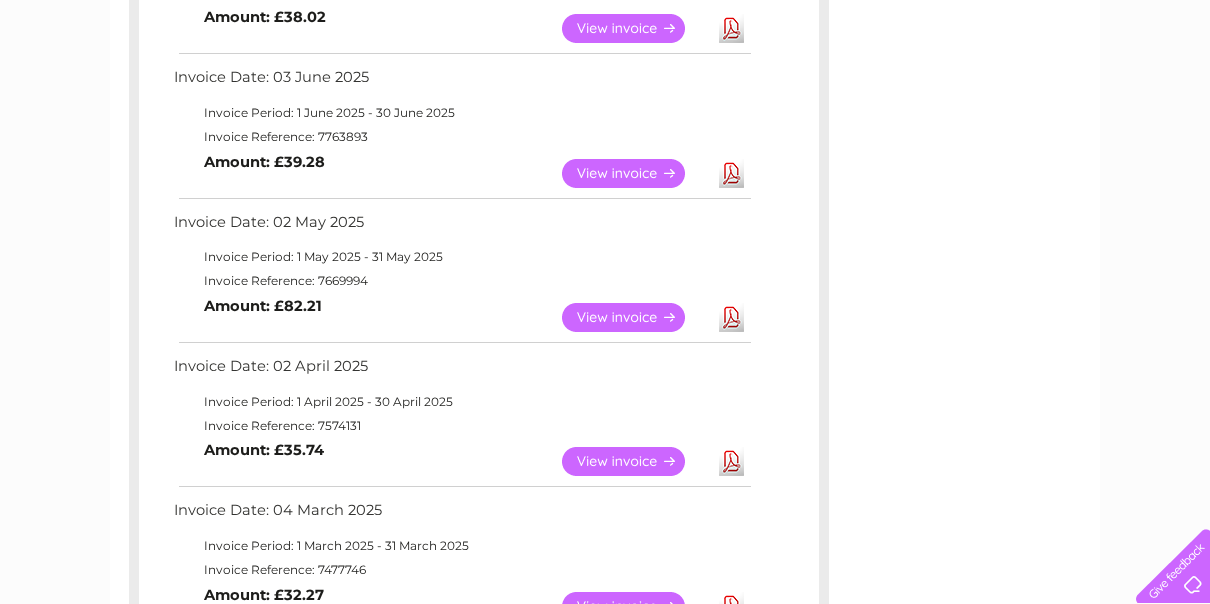 click on "View" at bounding box center (635, 317) 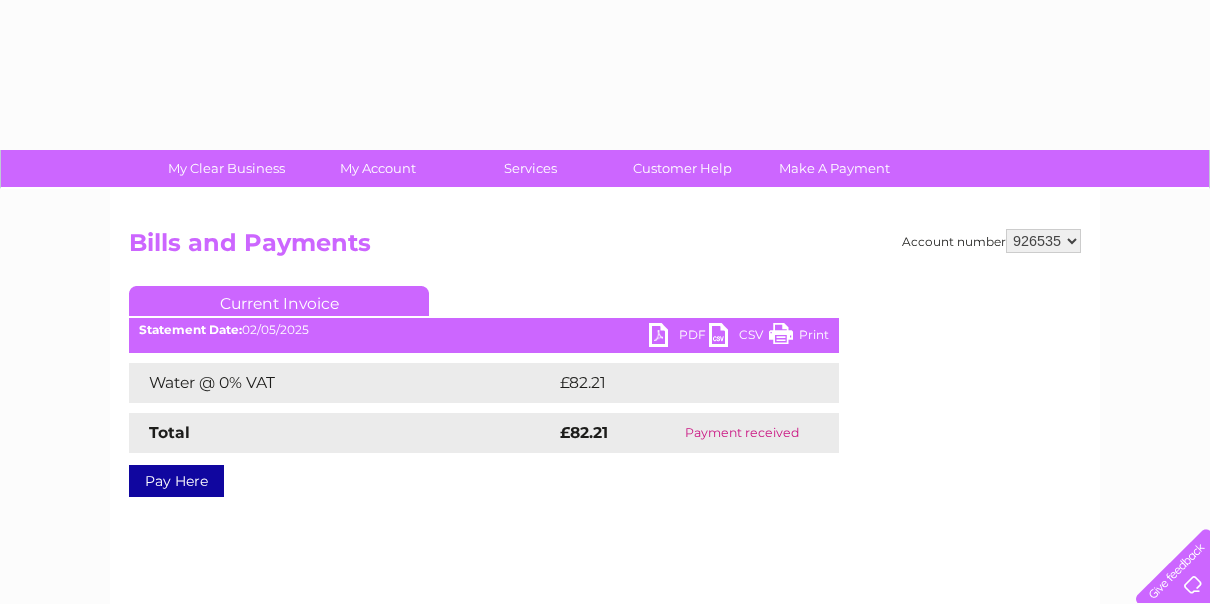 scroll, scrollTop: 0, scrollLeft: 0, axis: both 